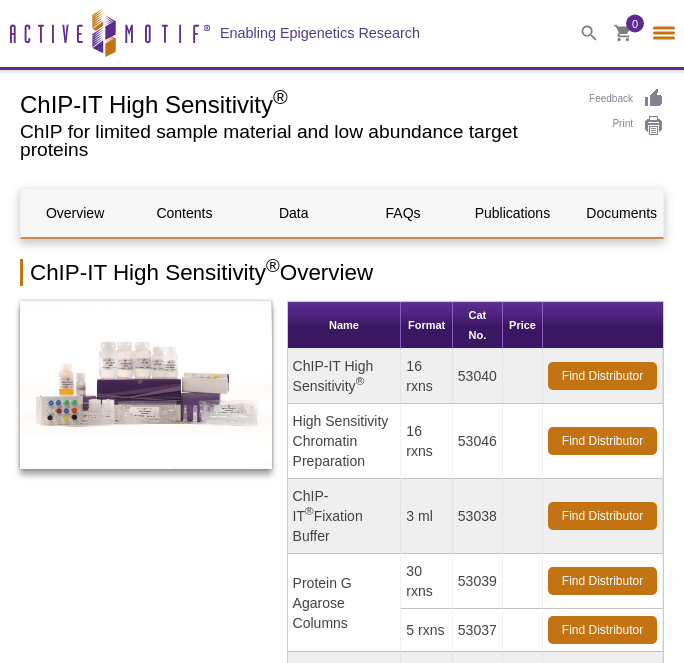 select on "Italy" 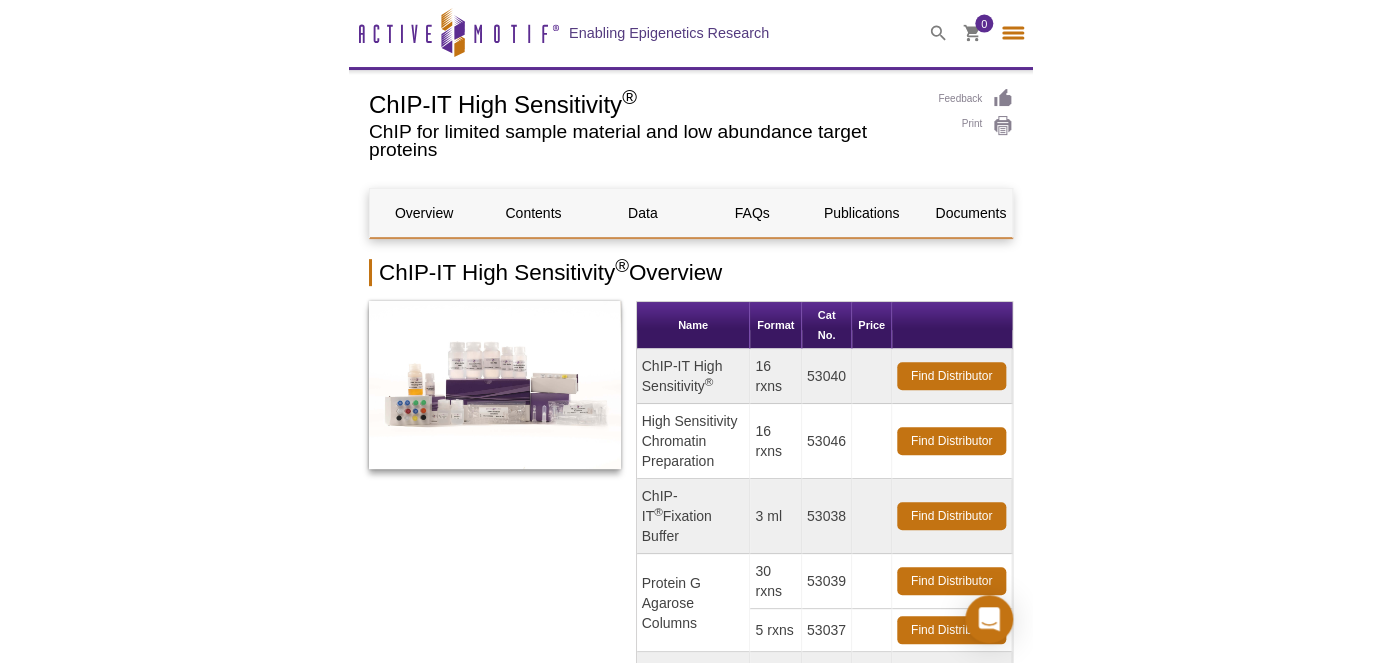 scroll, scrollTop: 0, scrollLeft: 0, axis: both 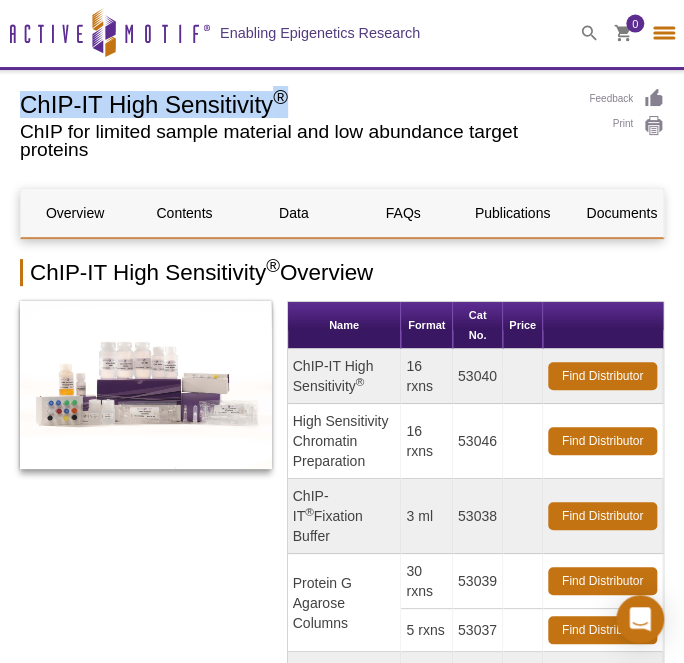 drag, startPoint x: 24, startPoint y: 100, endPoint x: 298, endPoint y: 97, distance: 274.01642 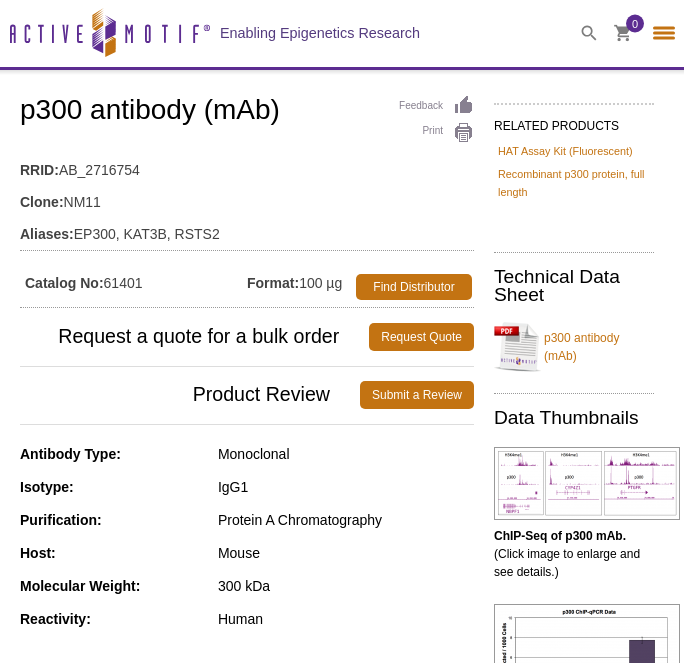 select on "Italy" 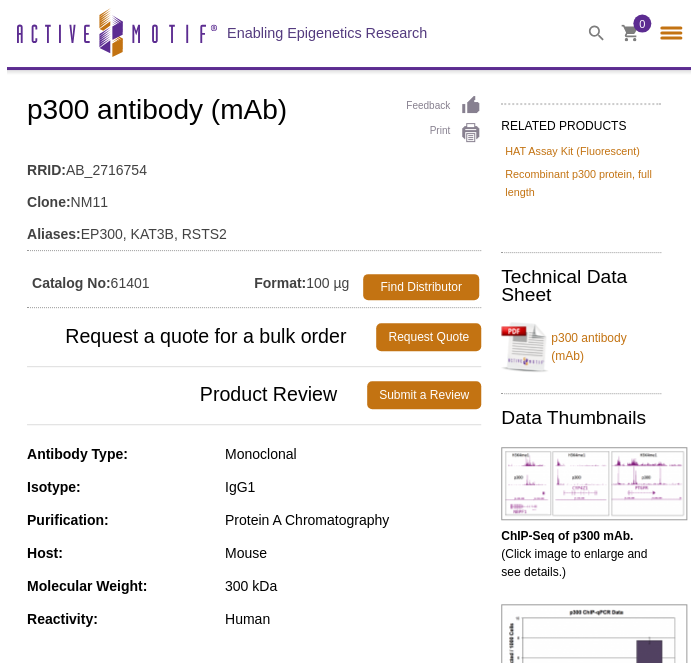 scroll, scrollTop: 0, scrollLeft: 0, axis: both 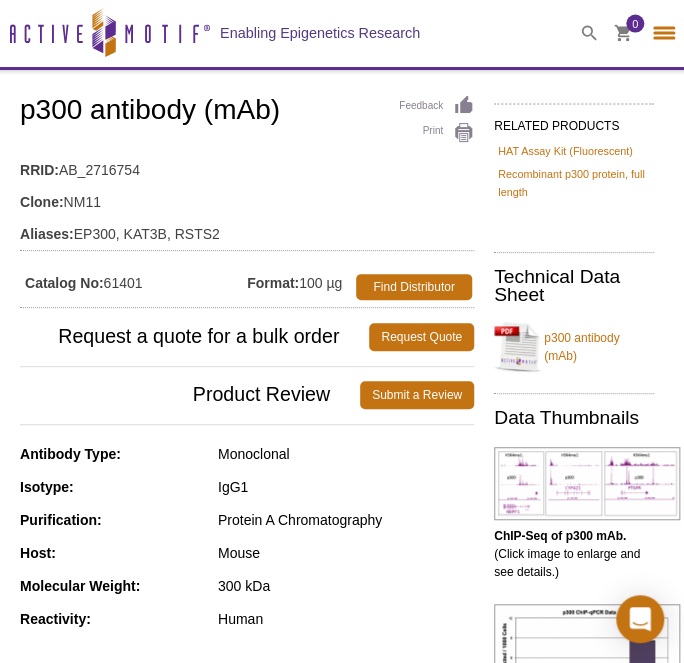 drag, startPoint x: 107, startPoint y: 278, endPoint x: 149, endPoint y: 280, distance: 42.047592 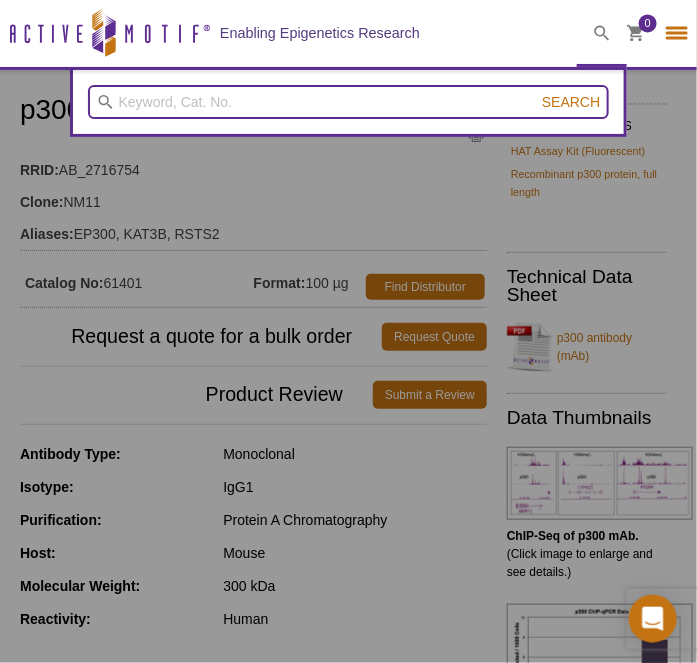 click at bounding box center (349, 102) 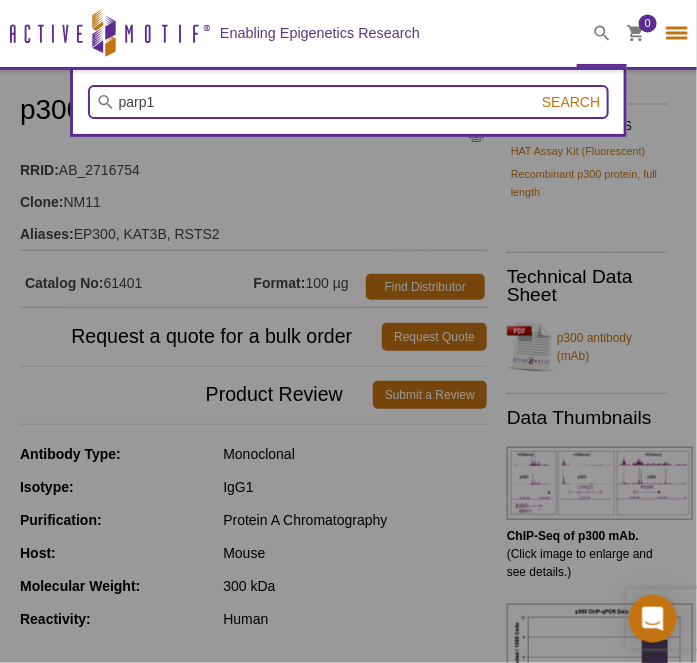 type on "parp1" 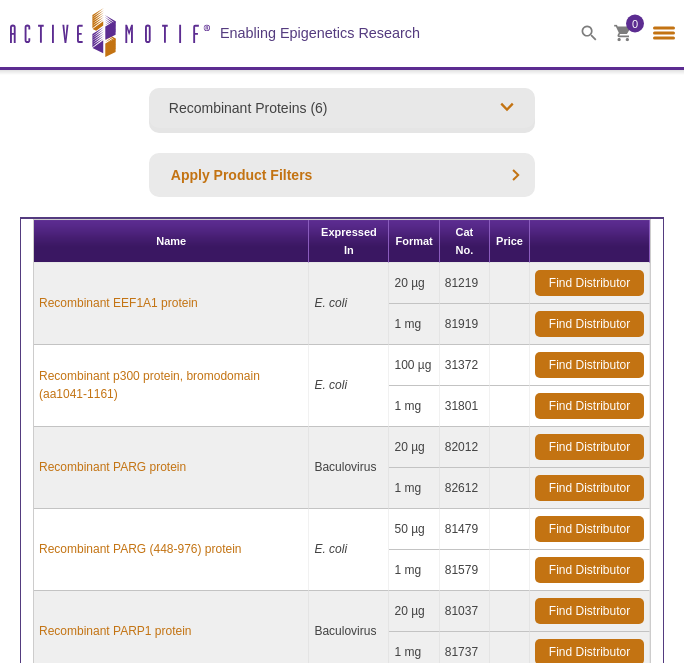select on "Italy" 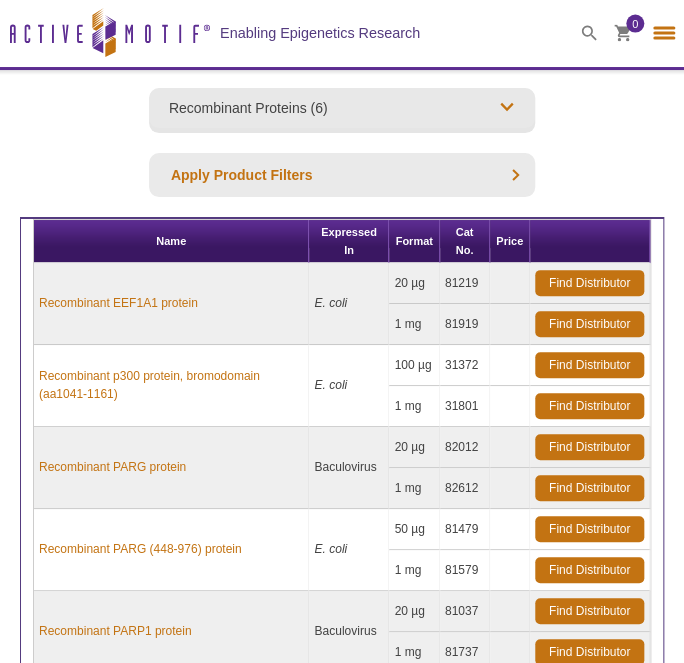 scroll, scrollTop: 0, scrollLeft: 0, axis: both 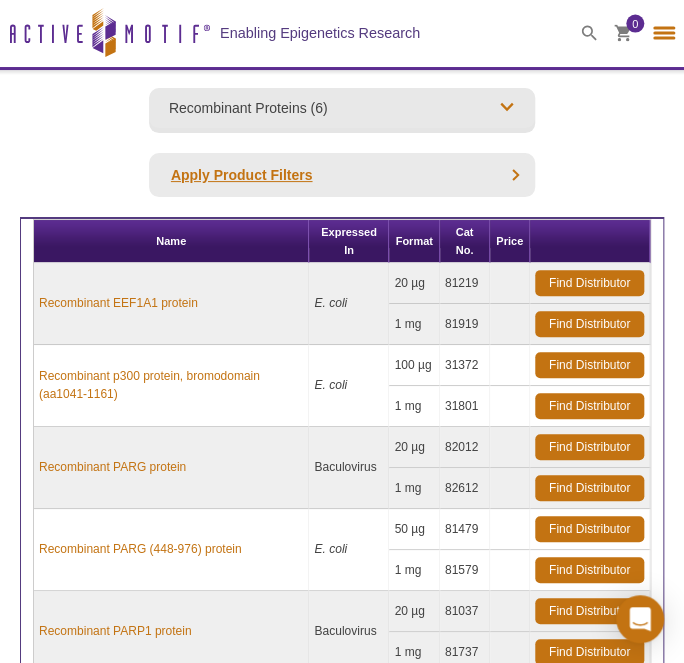 click on "Apply Product Filters" at bounding box center [342, 175] 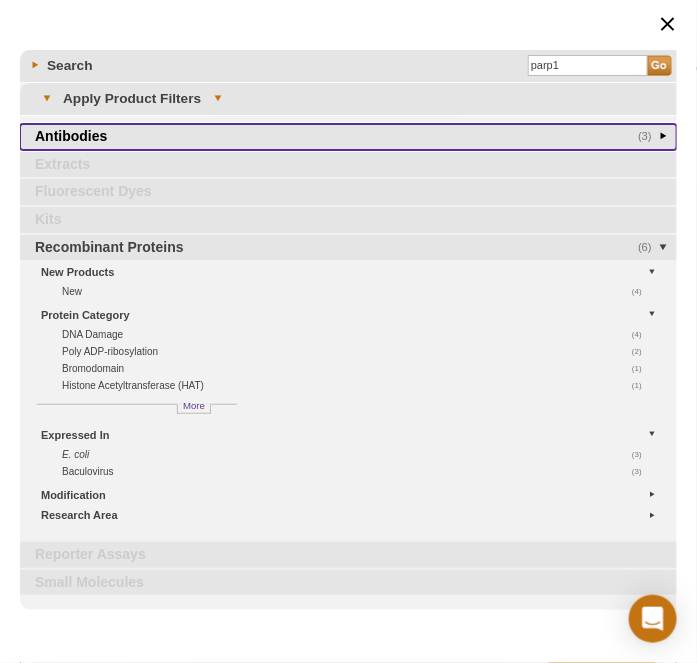 click on "(3)
Antibodies" at bounding box center [348, 137] 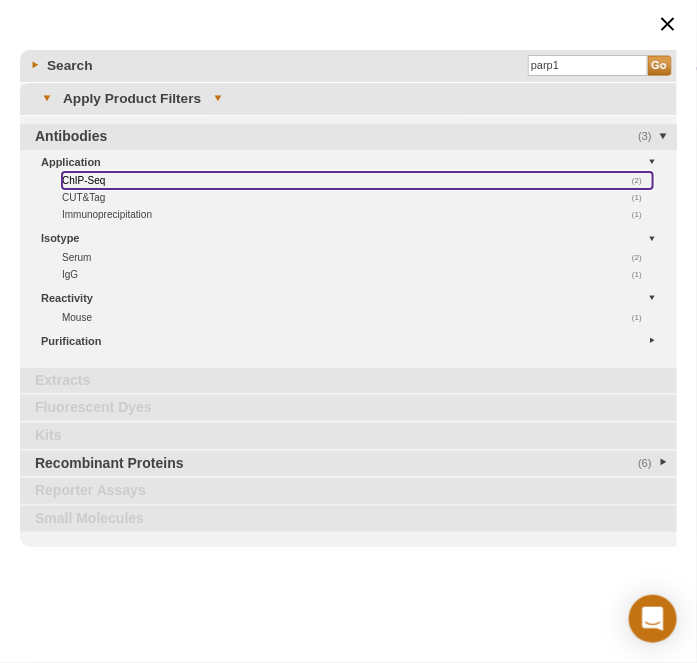 click on "(2)
ChIP-Seq" at bounding box center (357, 180) 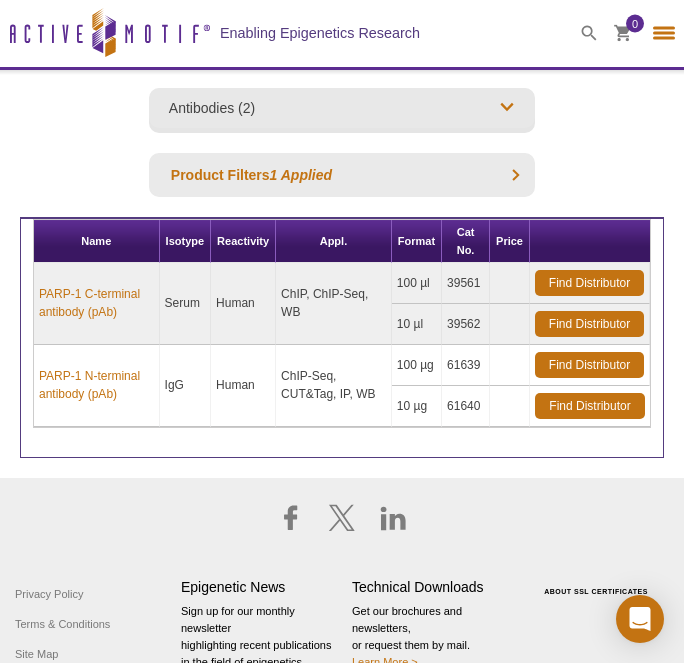 select on "Italy" 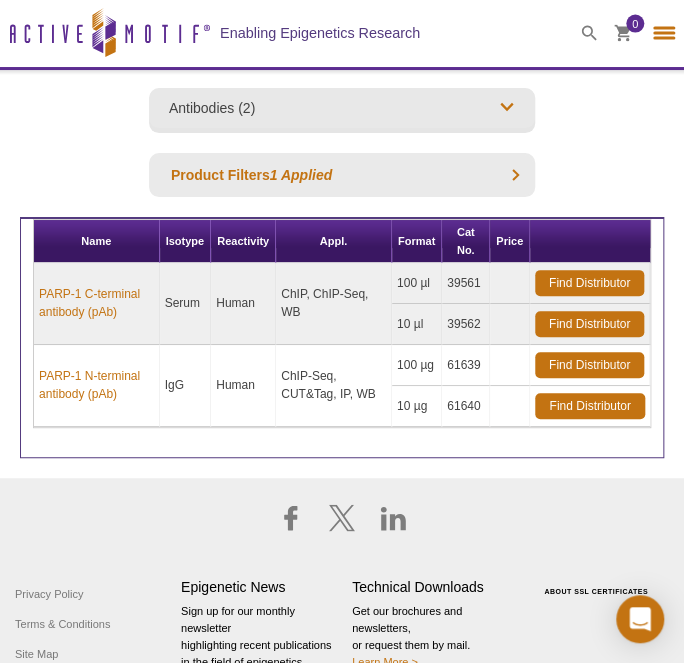 scroll, scrollTop: 0, scrollLeft: 0, axis: both 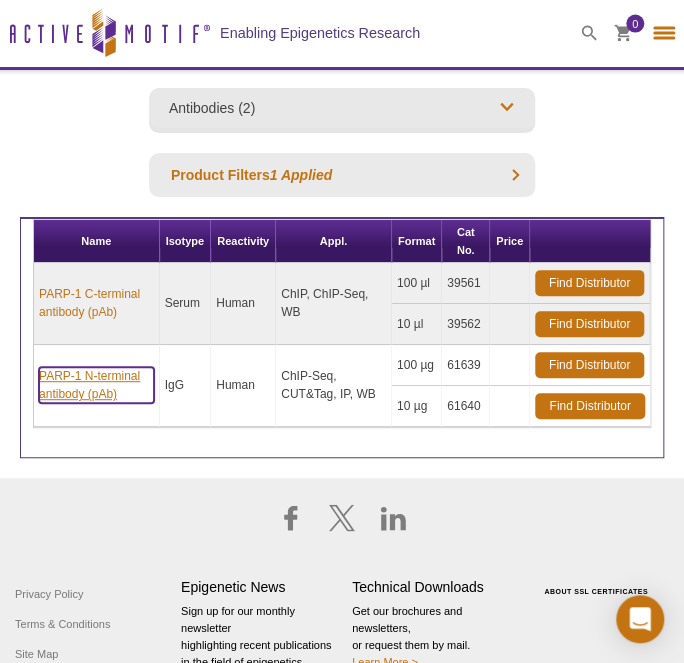 click on "PARP-1 N-terminal antibody (pAb)" at bounding box center (96, 385) 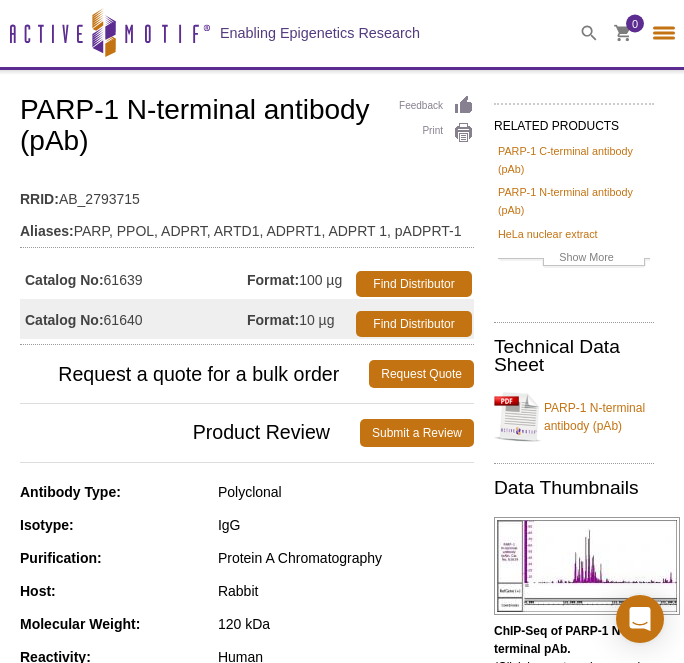 select on "Italy" 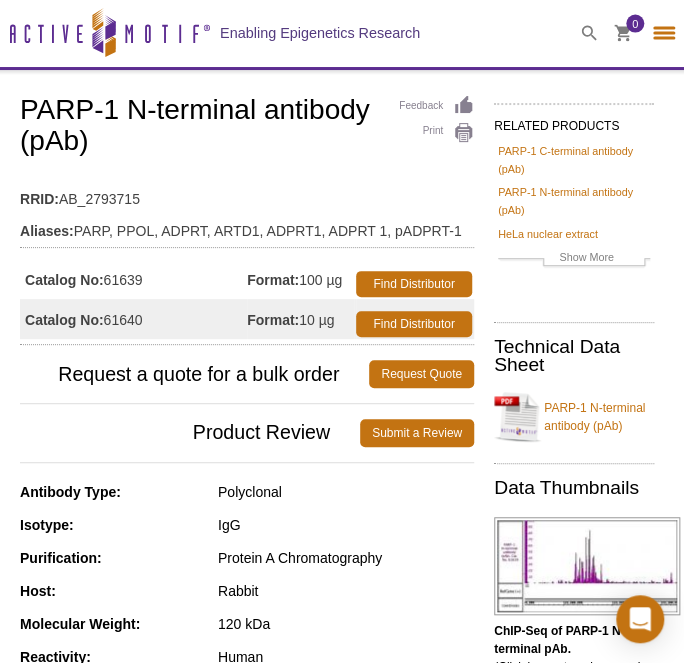 scroll, scrollTop: 0, scrollLeft: 0, axis: both 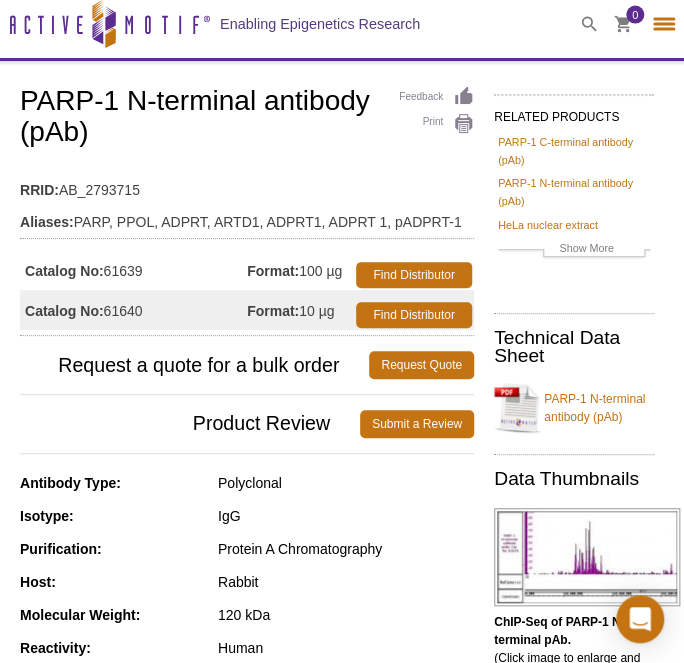 click on "Feedback
Print
PARP-1 N-terminal antibody (pAb)
RRID:  AB_2793715
Aliases:  PARP, PPOL, ADPRT, ARTD1, ADPRT1, ADPRT 1, pADPRT-1
Catalog No:  61639
Format:  100 µg
Find Distributor
Catalog No:  61640
Format:  10 µg
Find Distributor
Request a quote for a bulk order
Request Quote
Product Review
Submit a Review
Antibody Type:
Polyclonal
IgG" at bounding box center (247, 1303) 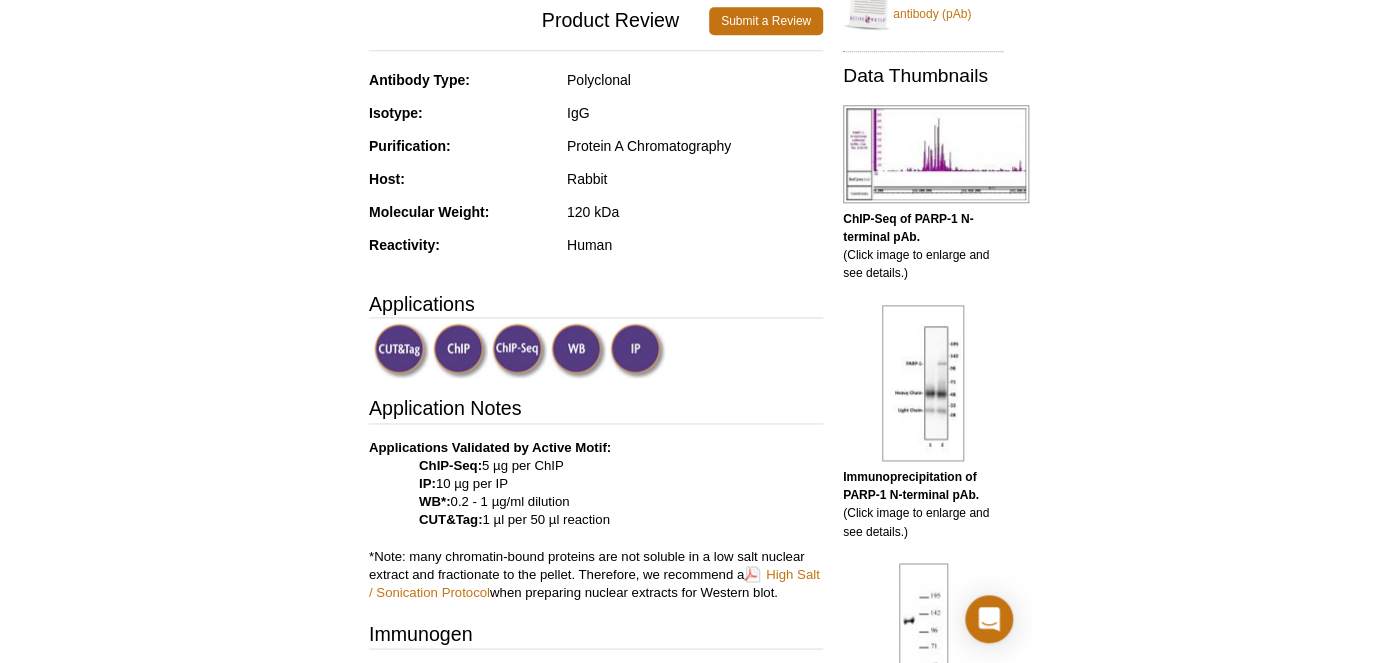 scroll, scrollTop: 416, scrollLeft: 0, axis: vertical 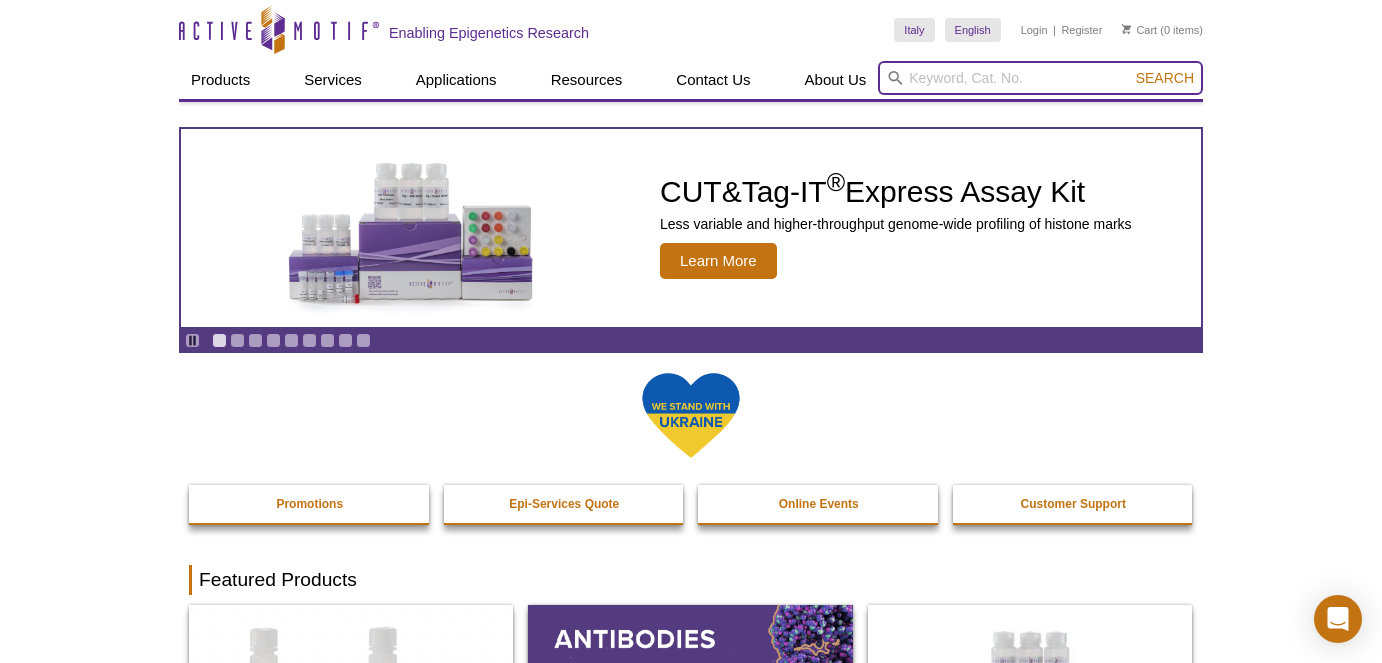 click at bounding box center [1040, 78] 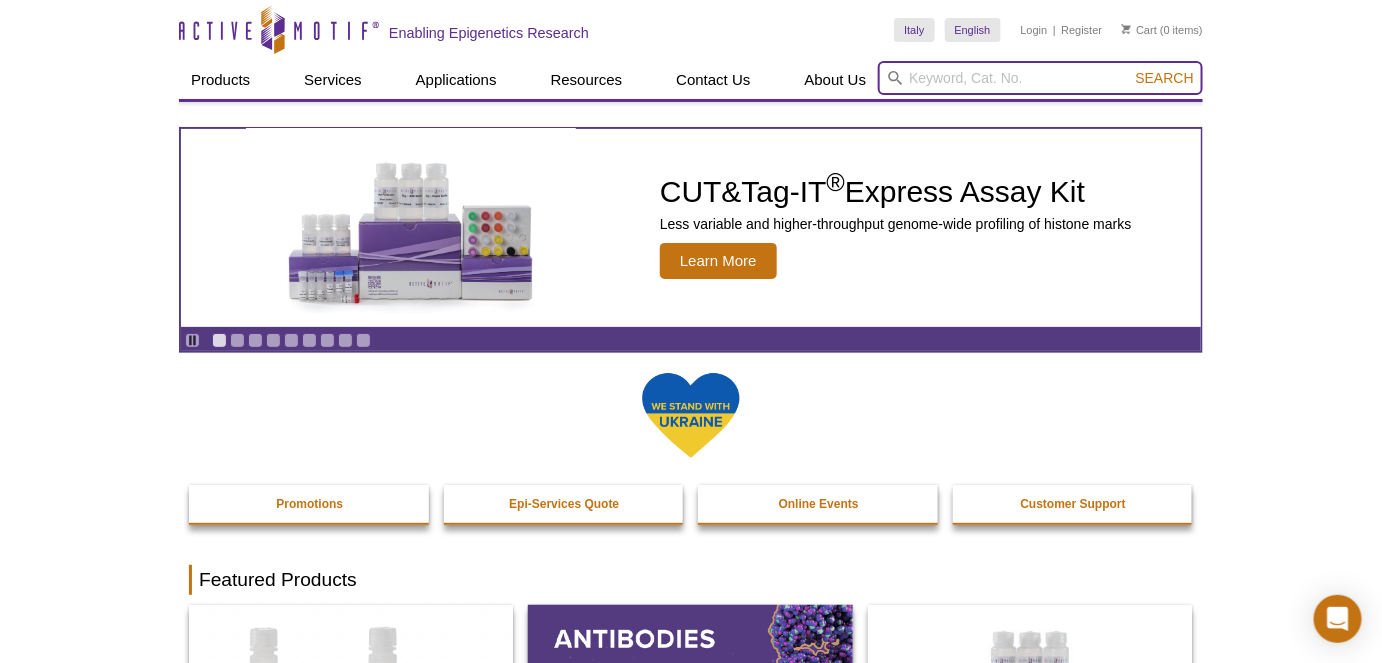 scroll, scrollTop: 0, scrollLeft: 0, axis: both 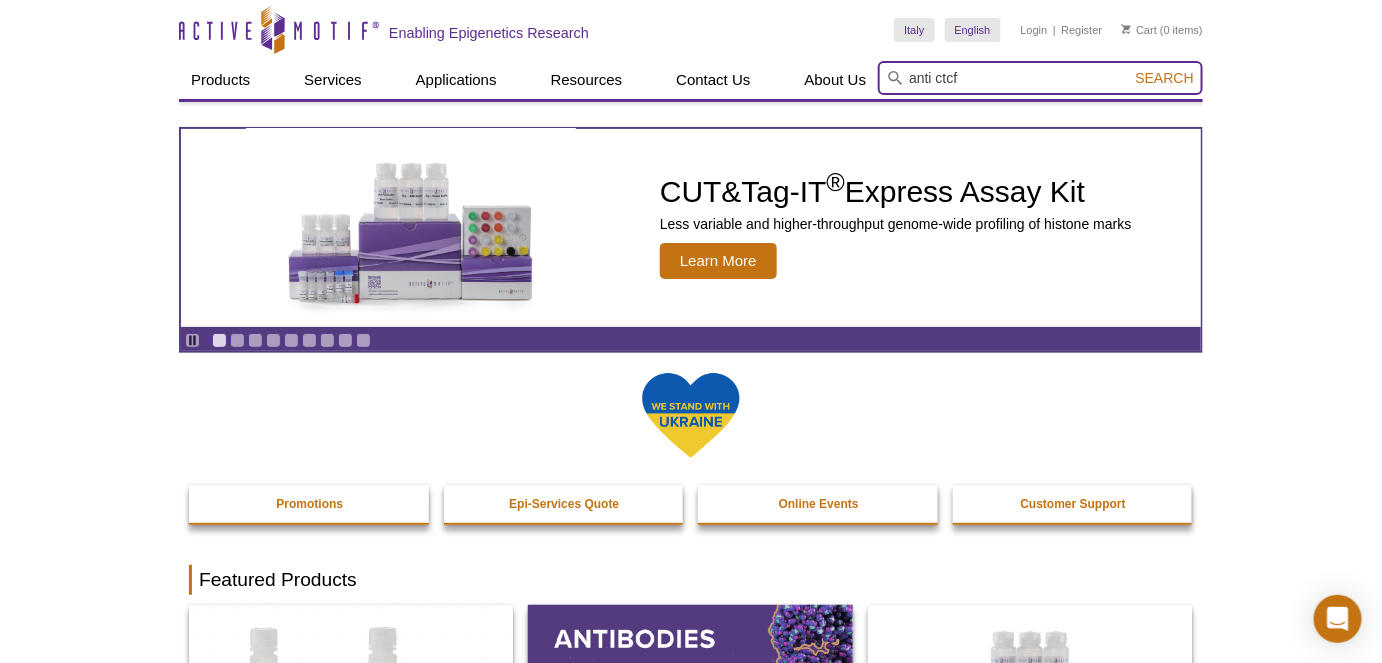 type on "anti ctcf" 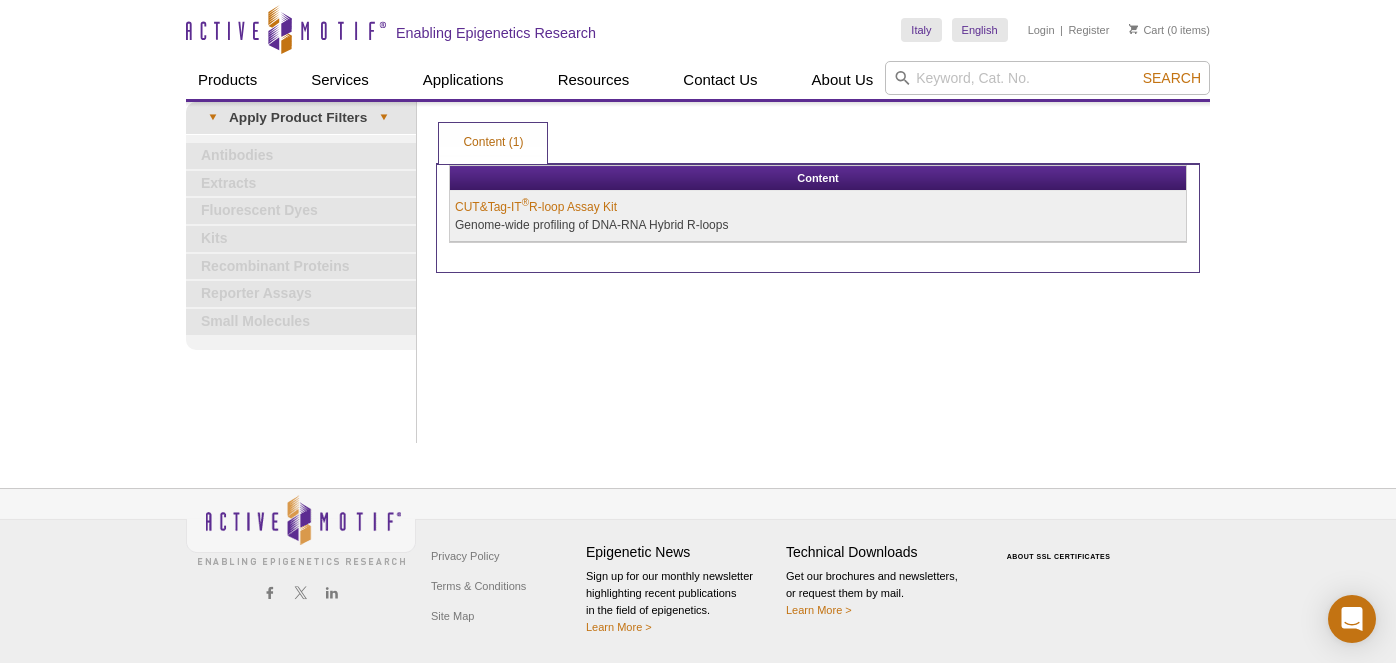 scroll, scrollTop: 0, scrollLeft: 0, axis: both 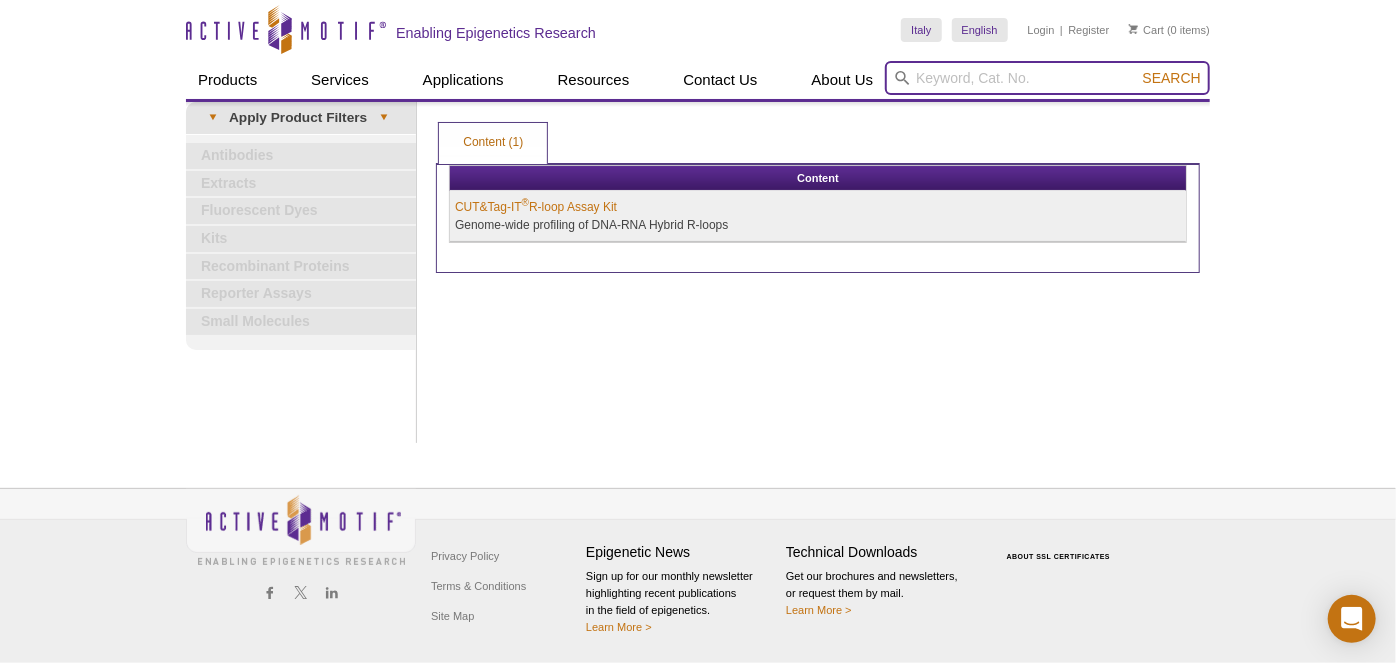 click at bounding box center [1047, 78] 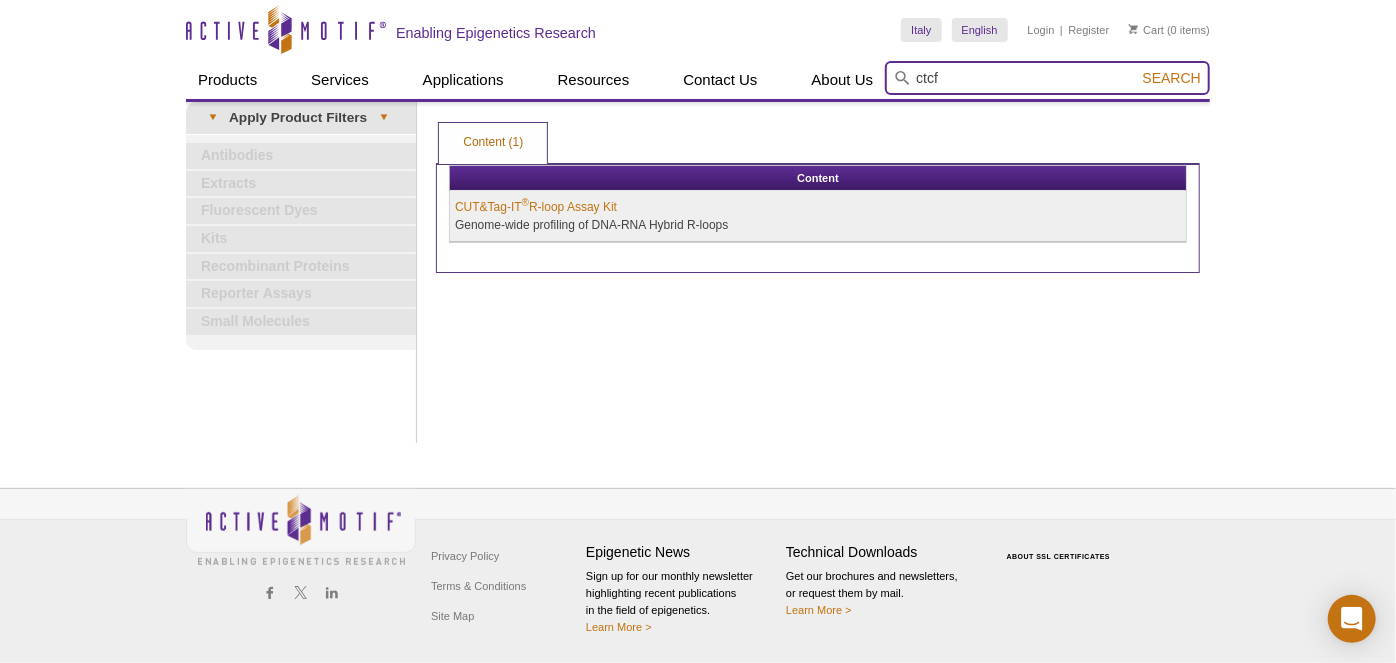 type on "ctcf" 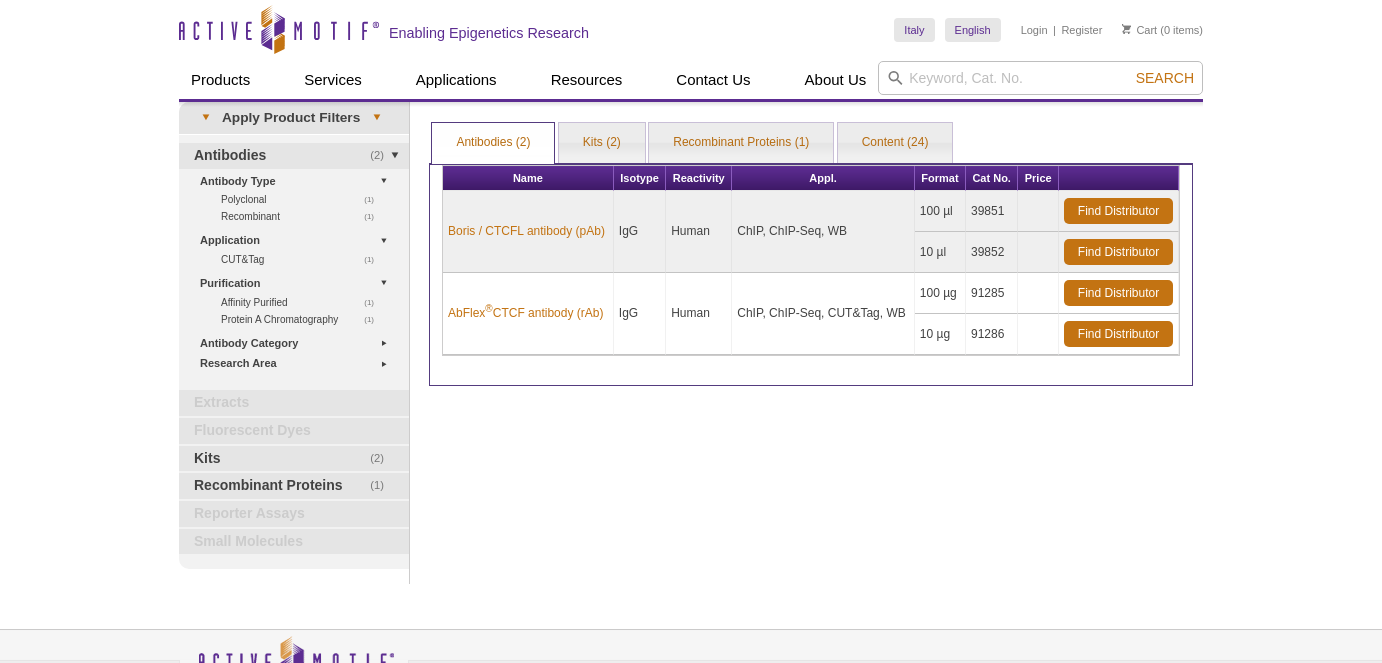 scroll, scrollTop: 0, scrollLeft: 0, axis: both 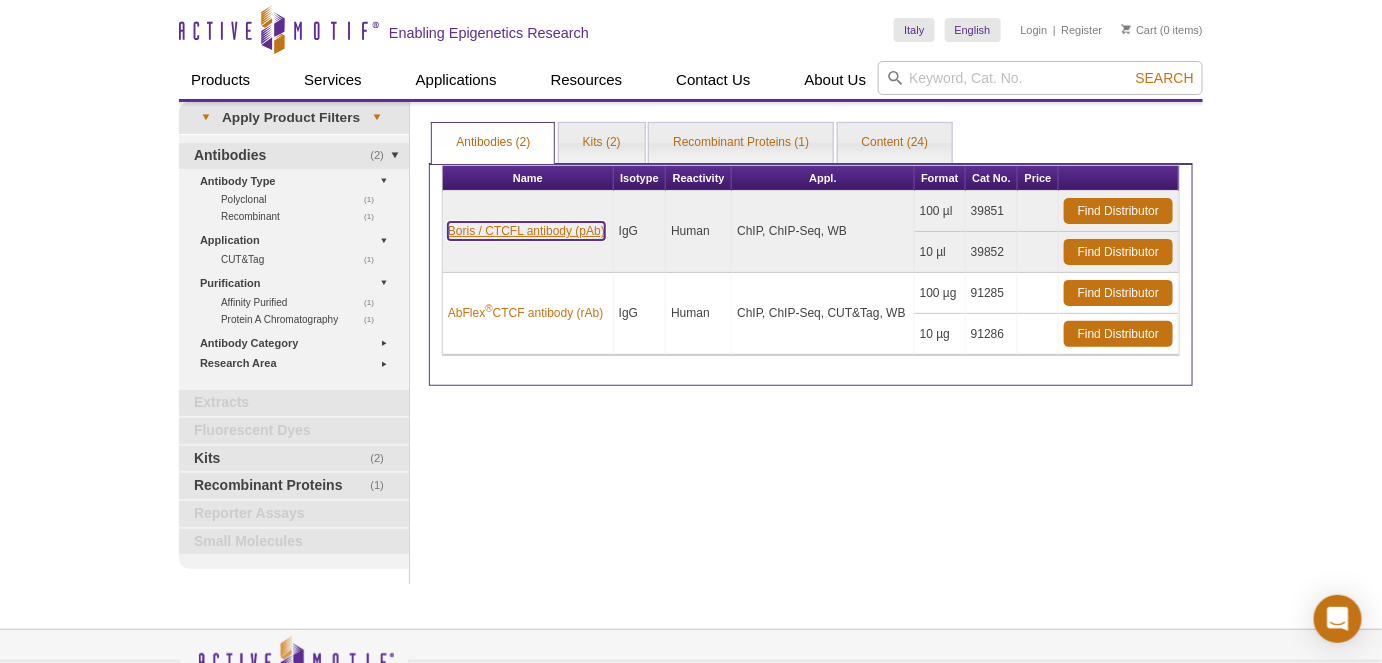 click on "Boris / CTCFL antibody (pAb)" at bounding box center [526, 231] 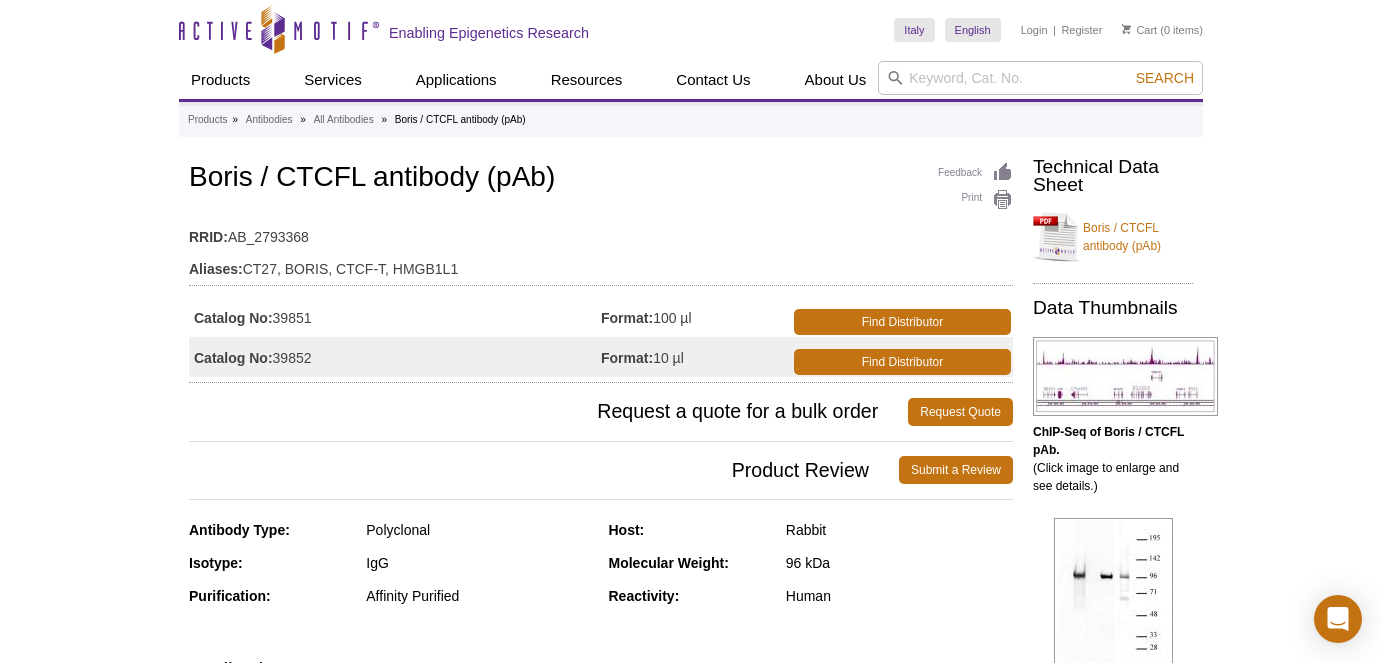 scroll, scrollTop: 0, scrollLeft: 0, axis: both 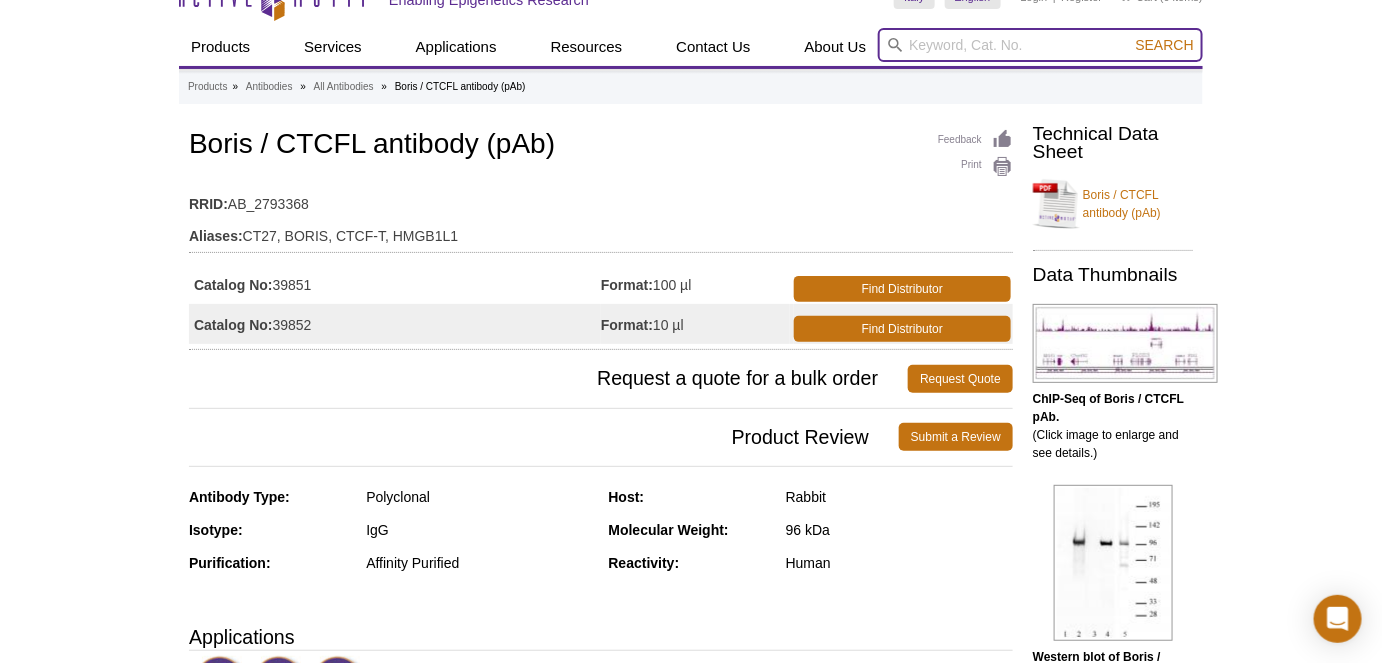 click at bounding box center (1040, 45) 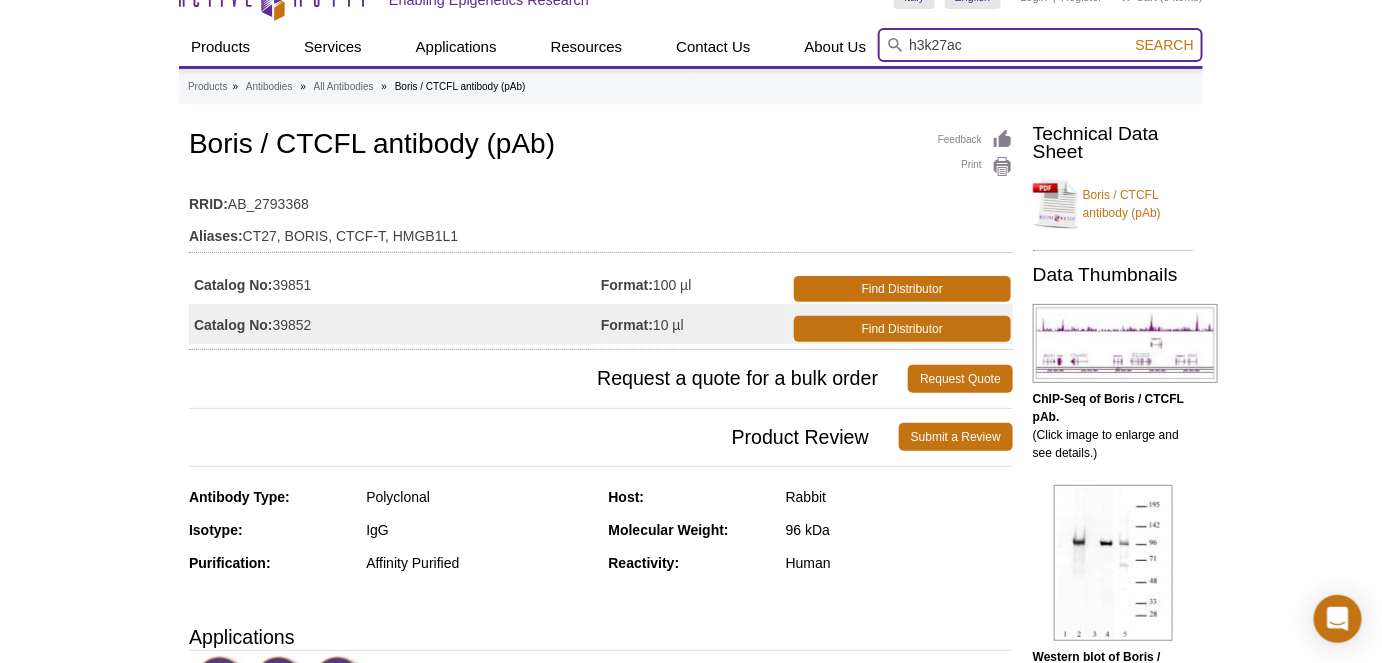 type on "h3k27ac" 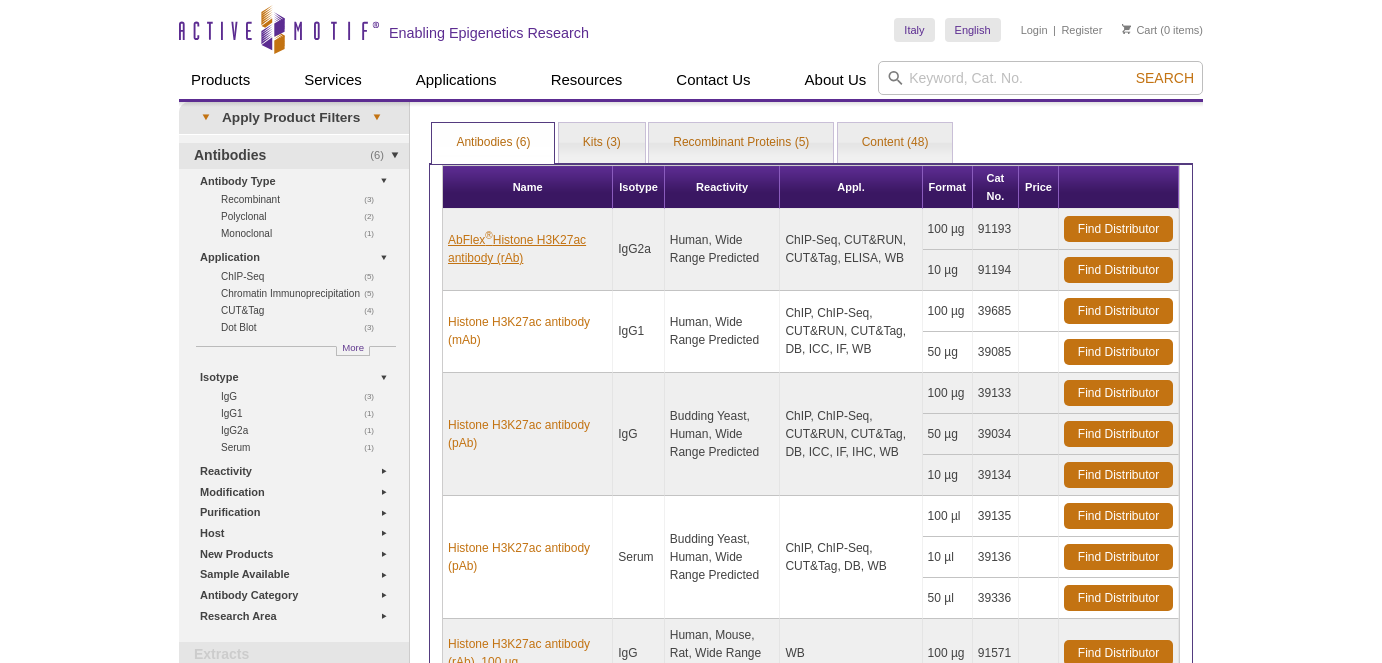 scroll, scrollTop: 0, scrollLeft: 0, axis: both 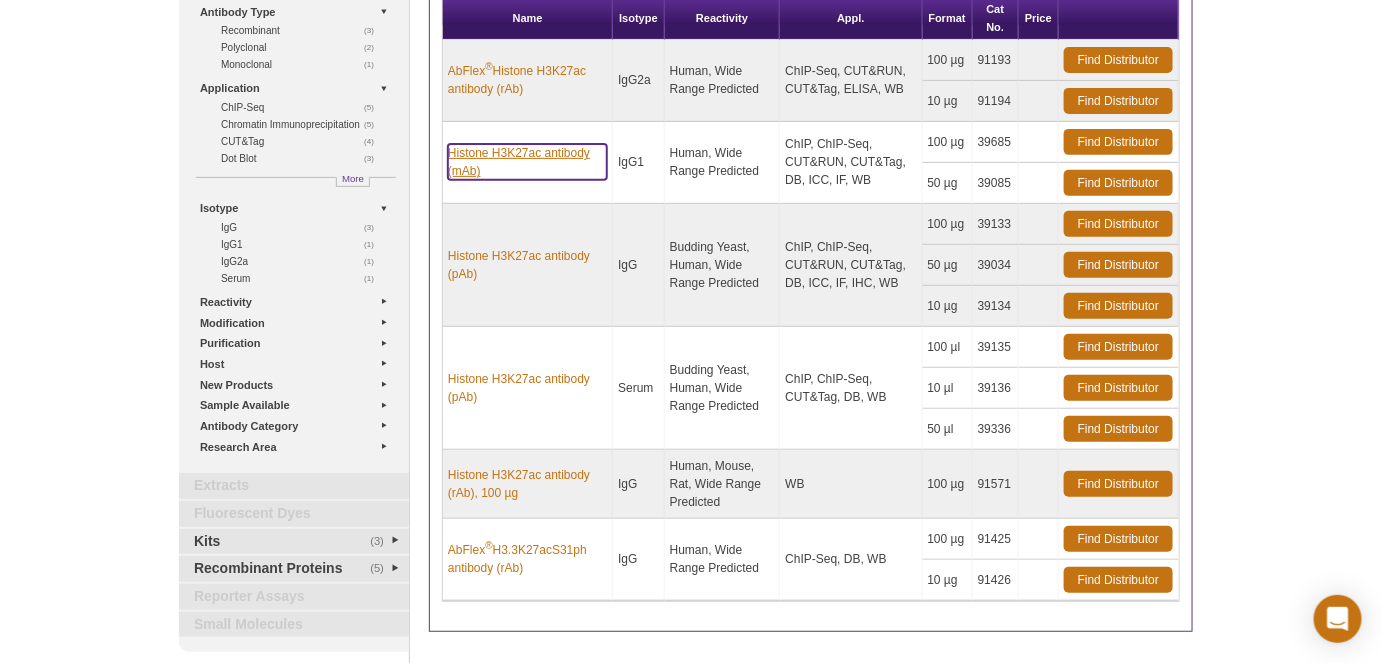 click on "Histone H3K27ac antibody (mAb)" at bounding box center (527, 162) 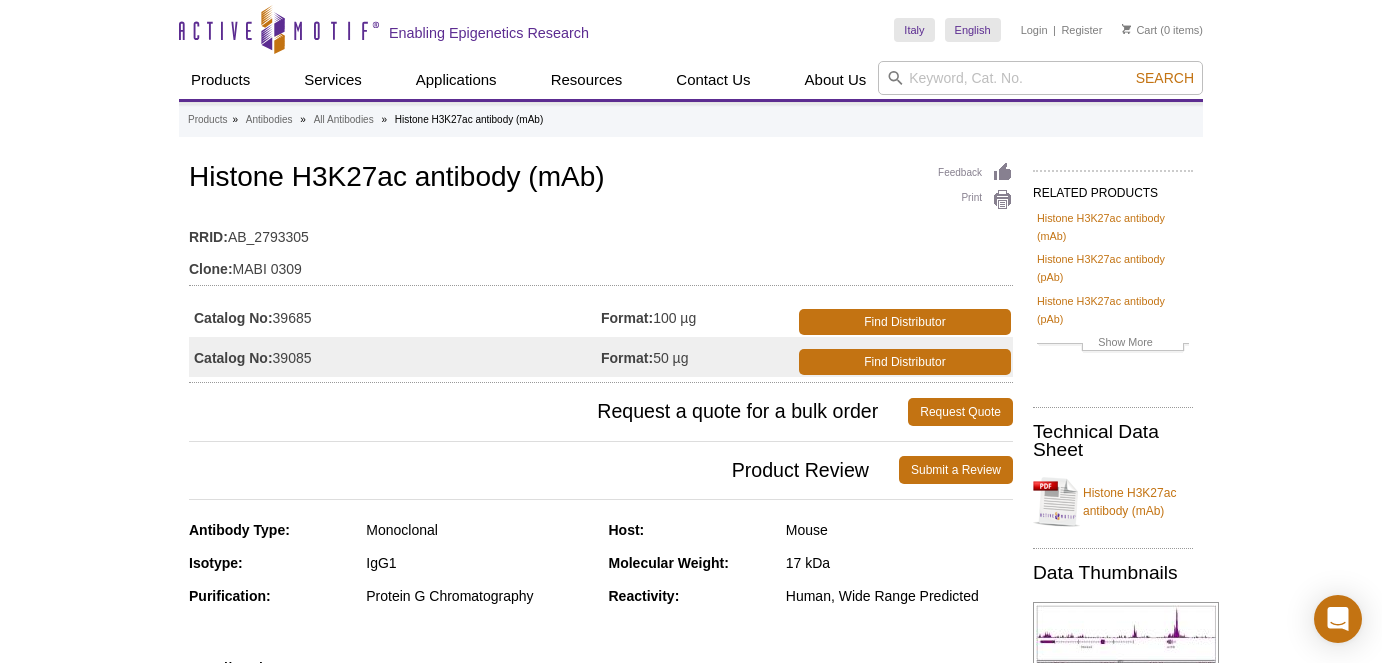 scroll, scrollTop: 0, scrollLeft: 0, axis: both 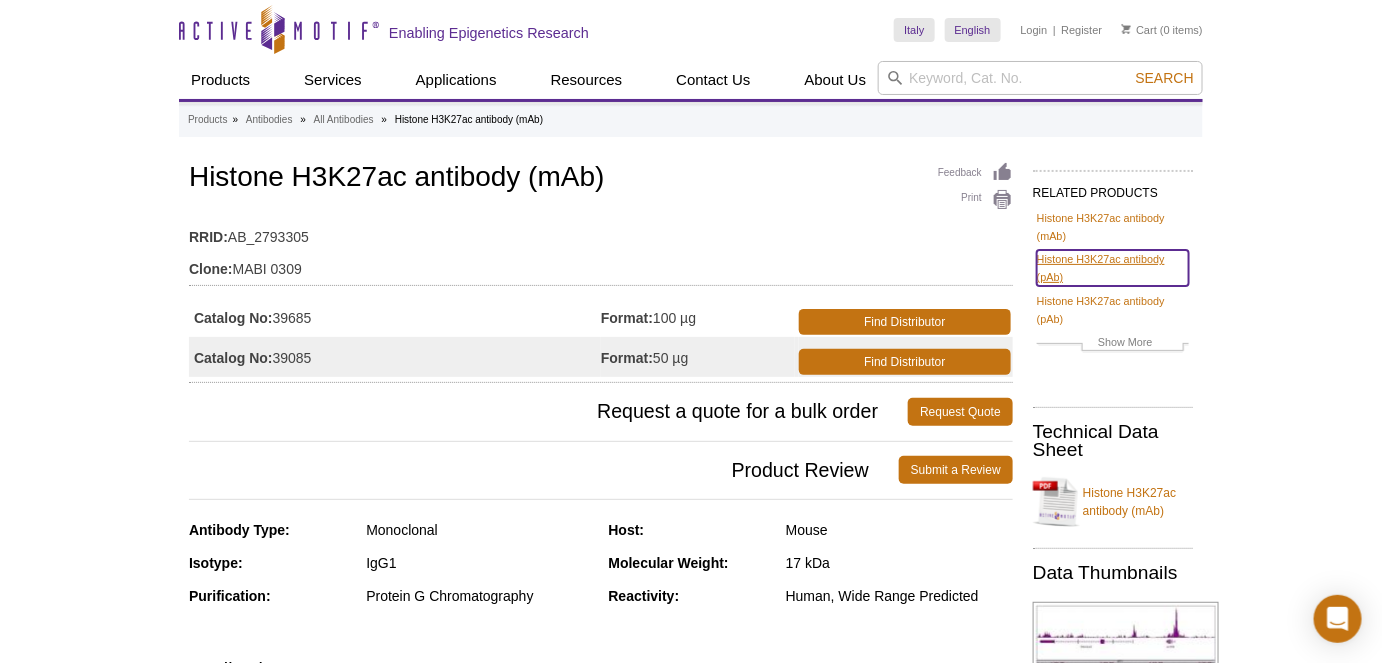 click on "Histone H3K27ac antibody (pAb)" at bounding box center [1113, 268] 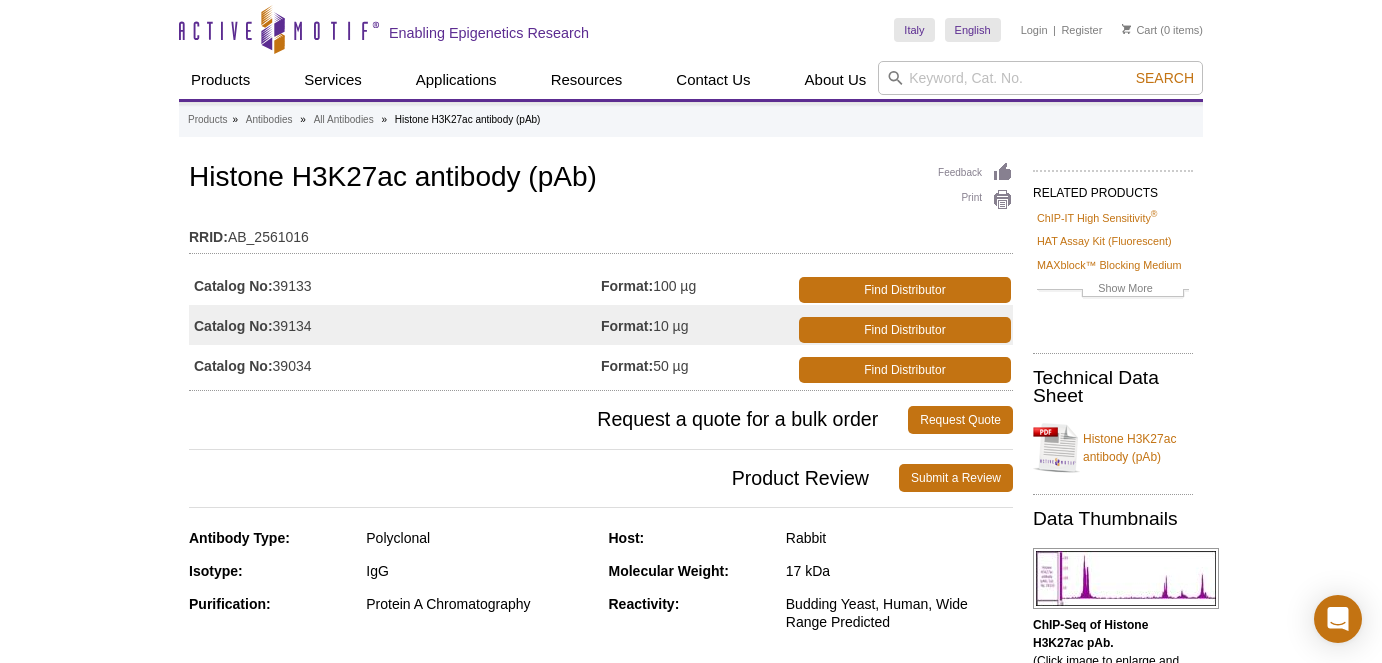 scroll, scrollTop: 0, scrollLeft: 0, axis: both 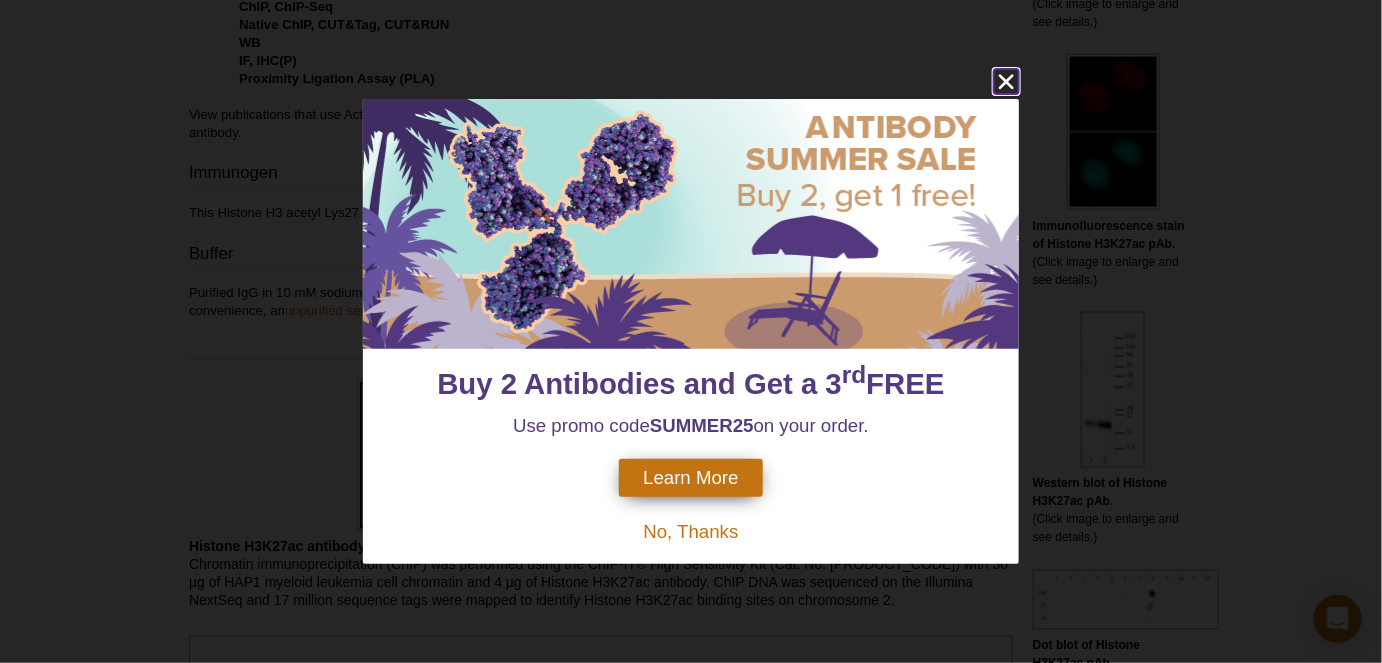 click 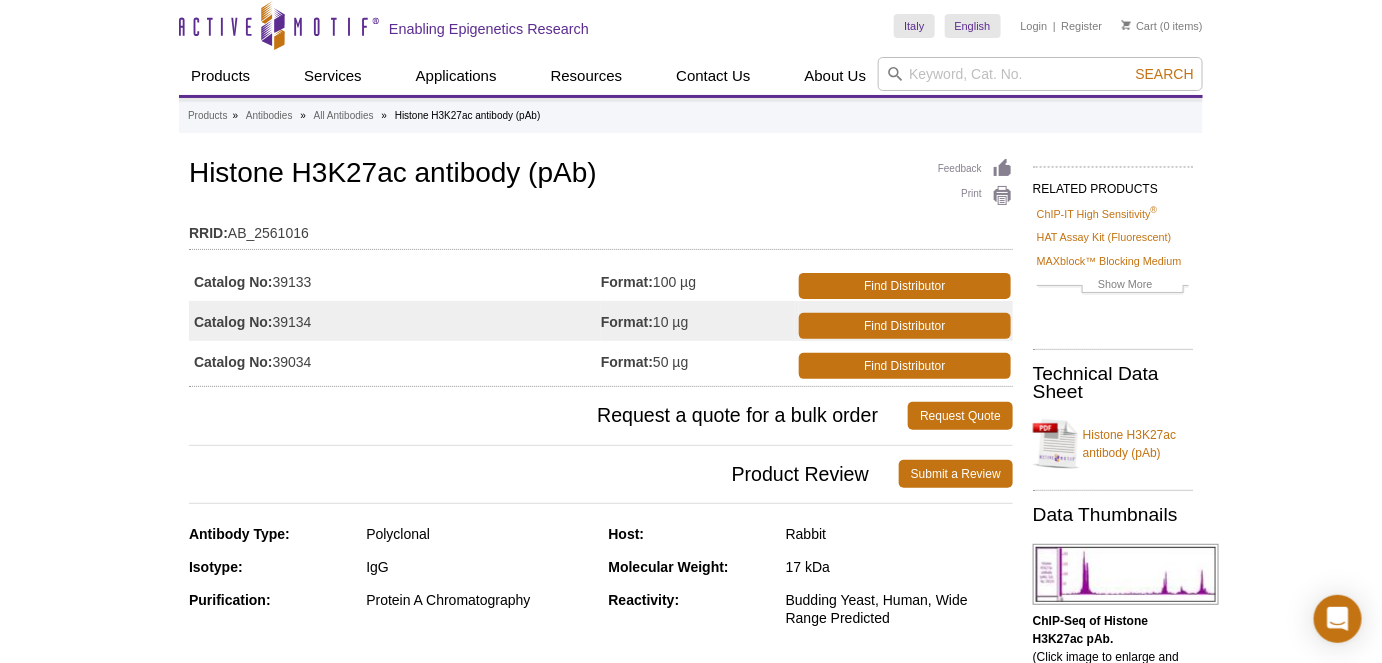 scroll, scrollTop: 0, scrollLeft: 0, axis: both 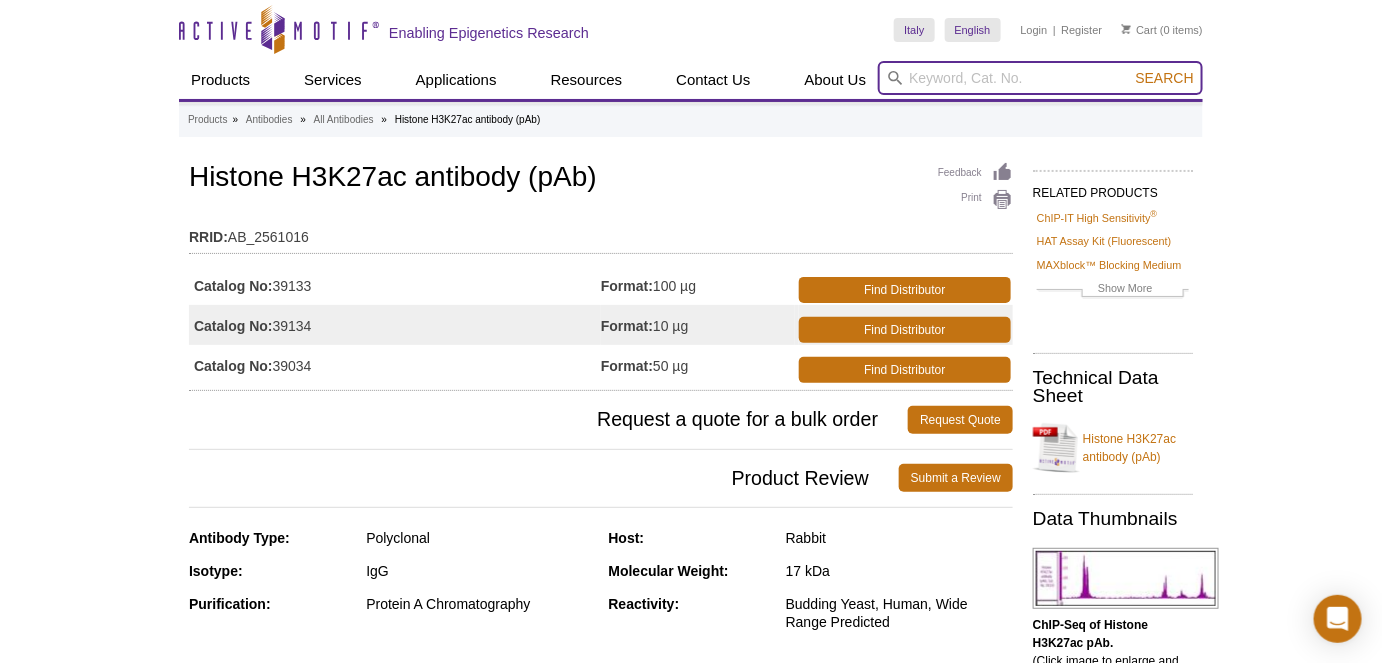 click at bounding box center [1040, 78] 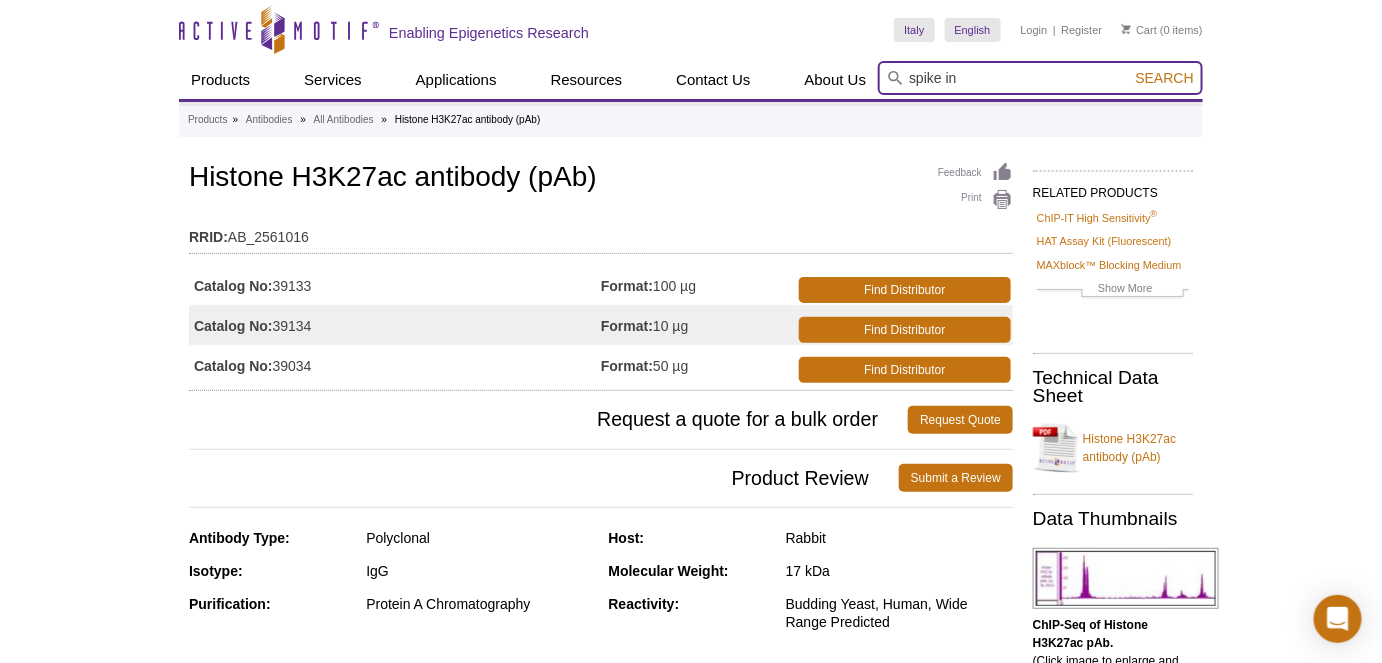 type on "spike in" 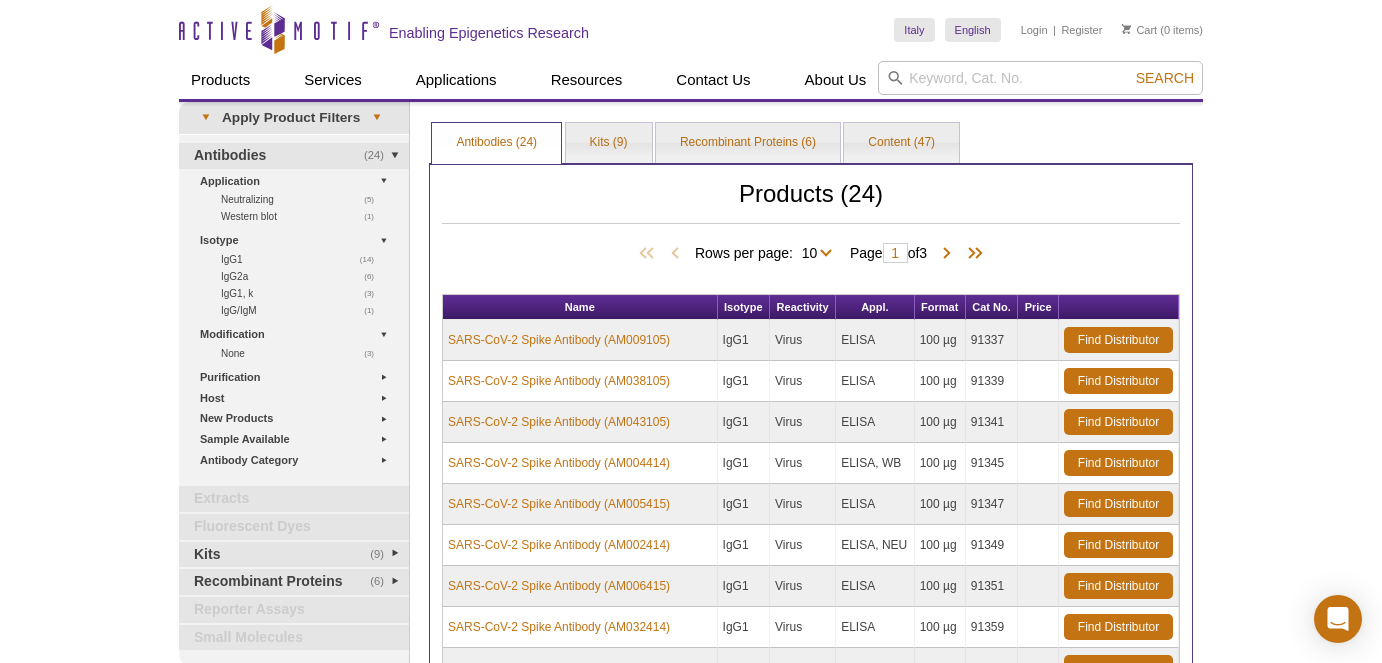 scroll, scrollTop: 0, scrollLeft: 0, axis: both 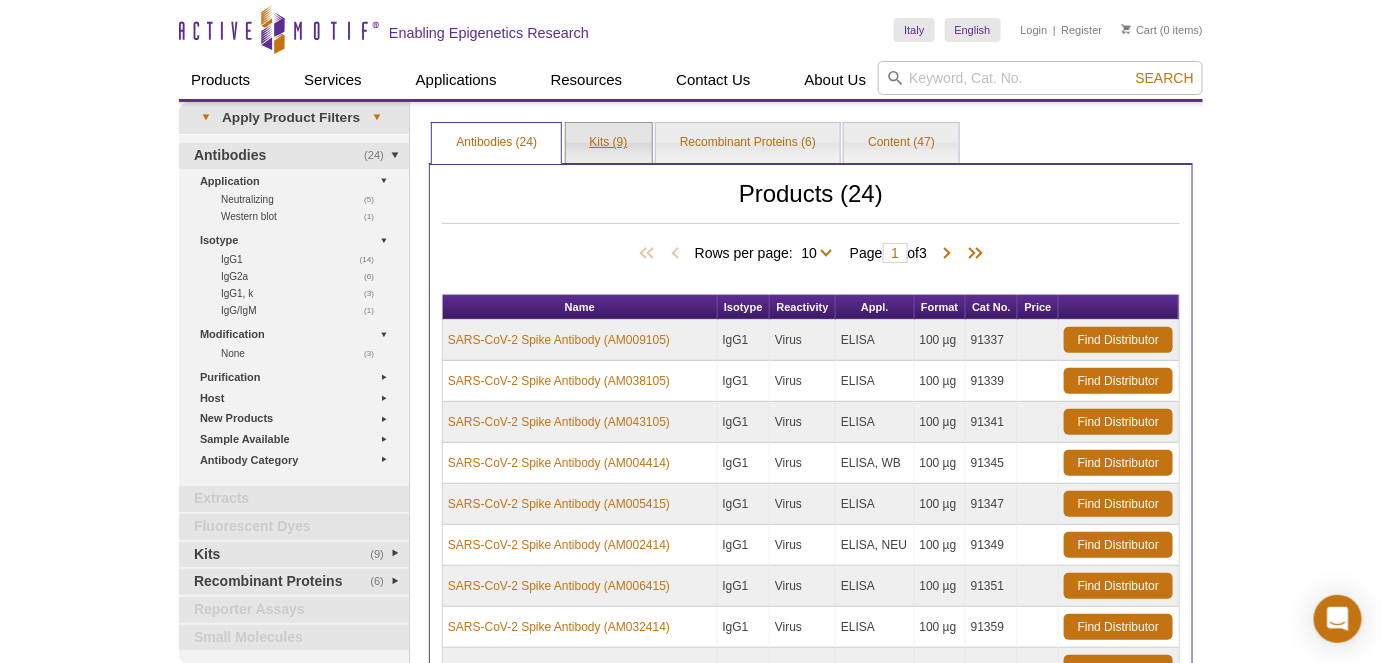 click on "Kits (9)" at bounding box center (609, 143) 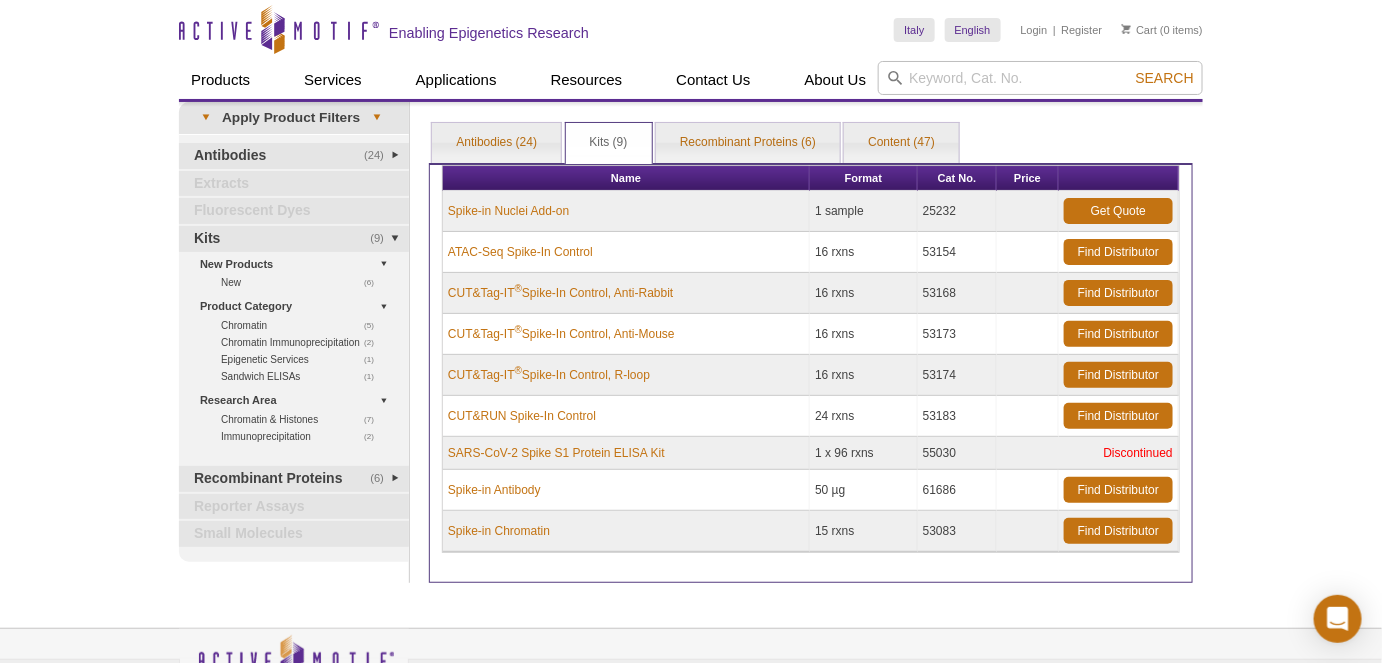 drag, startPoint x: 971, startPoint y: 527, endPoint x: 925, endPoint y: 528, distance: 46.010868 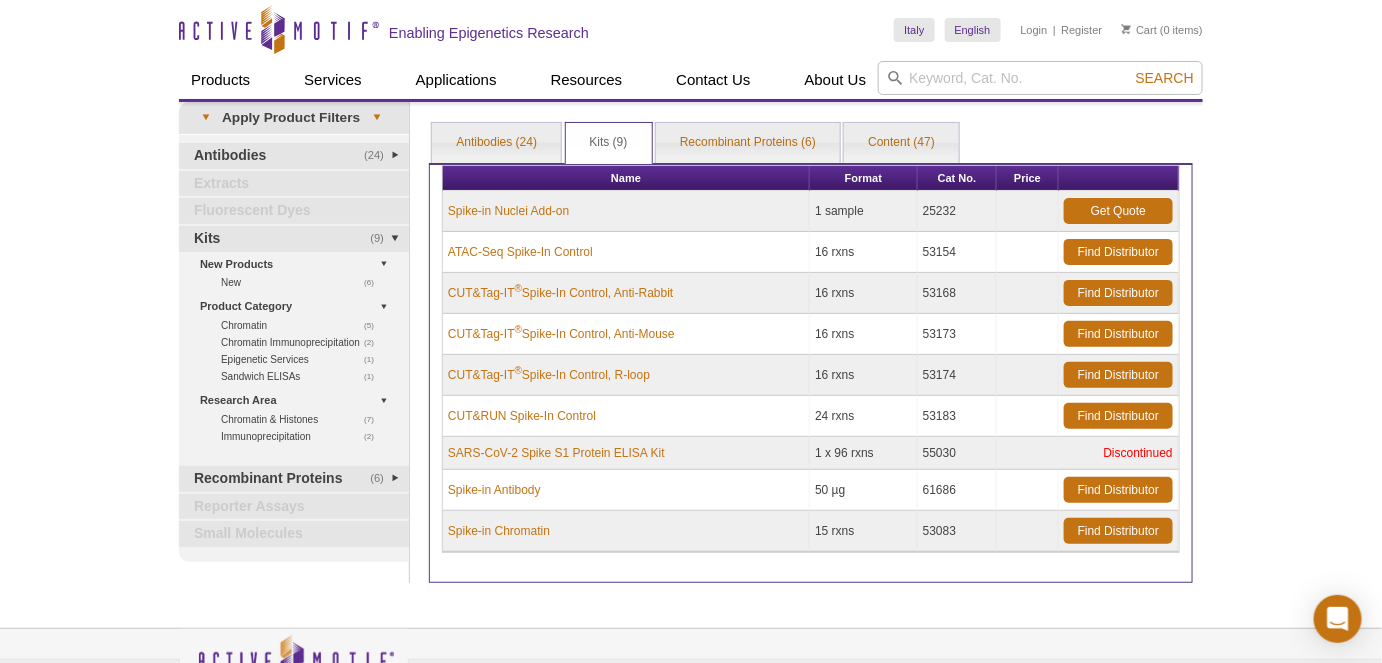 click on "Name
Format
Cat No.
Price
Spike-in Nuclei Add-on
1 sample
[NUMBER]
Get Quote
ATAC-Seq Spike-In Control
16 rxns
[NUMBER]           ® ®" at bounding box center (811, 373) 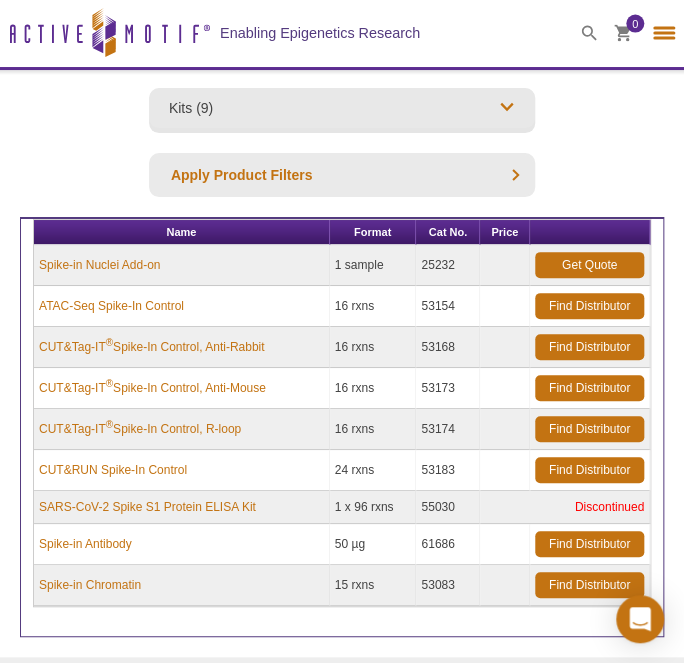 select on "Italy" 